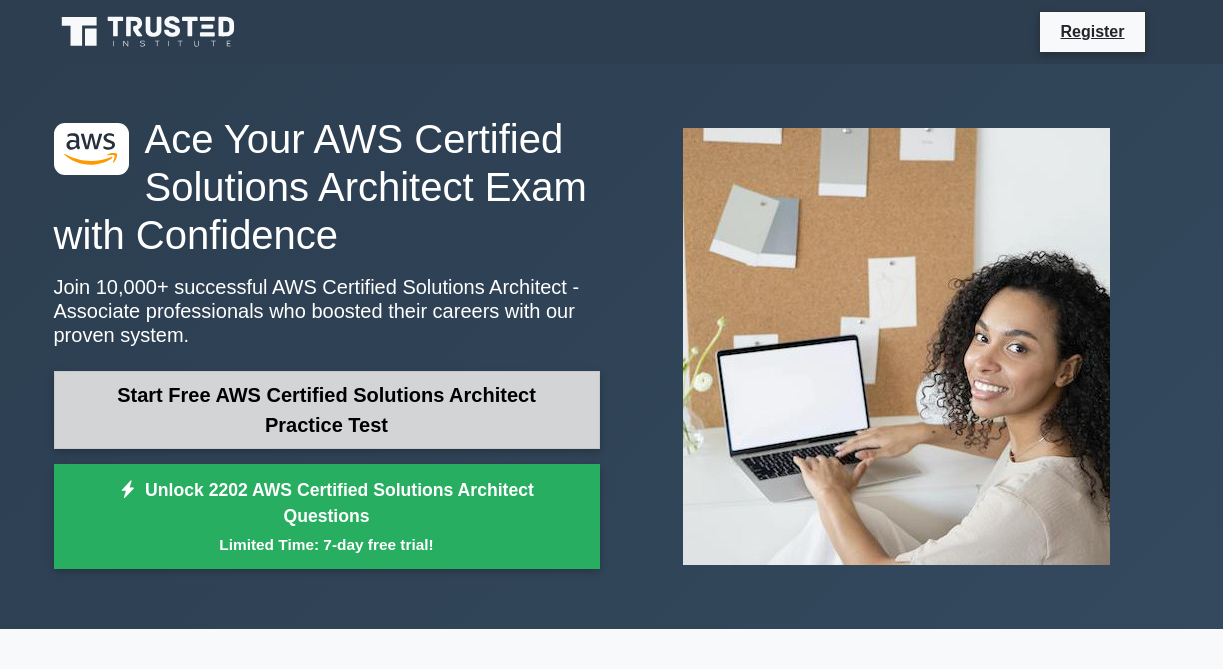 scroll, scrollTop: 0, scrollLeft: 0, axis: both 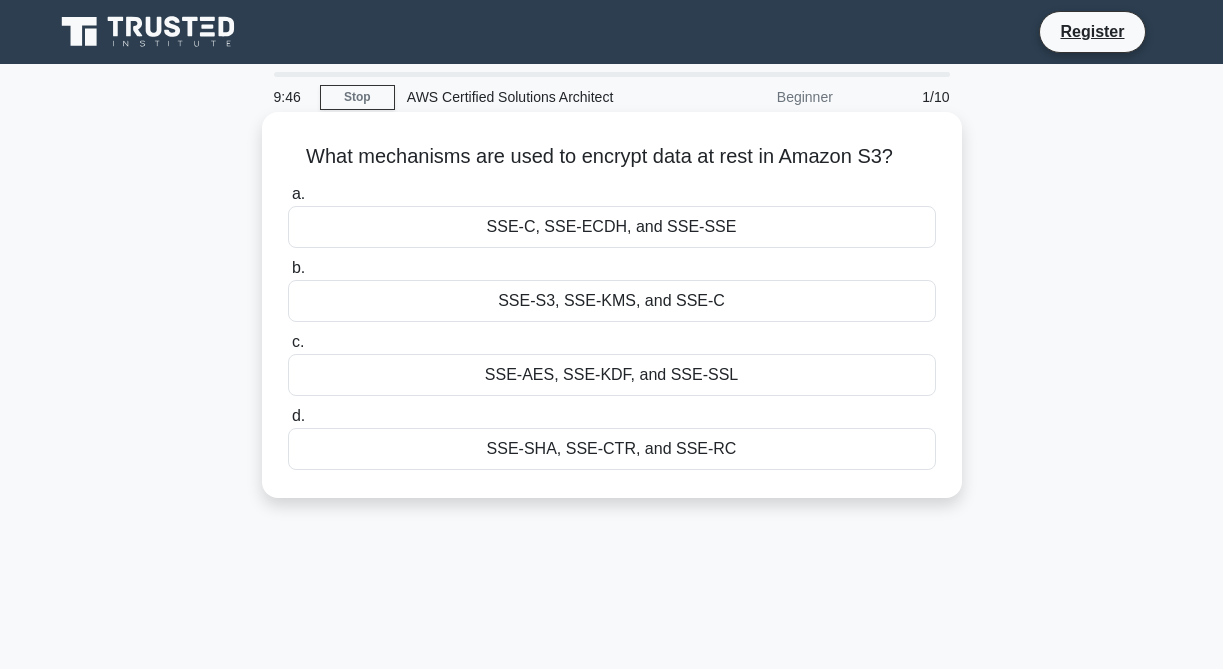 click on "SSE-S3, SSE-KMS, and SSE-C" at bounding box center (612, 301) 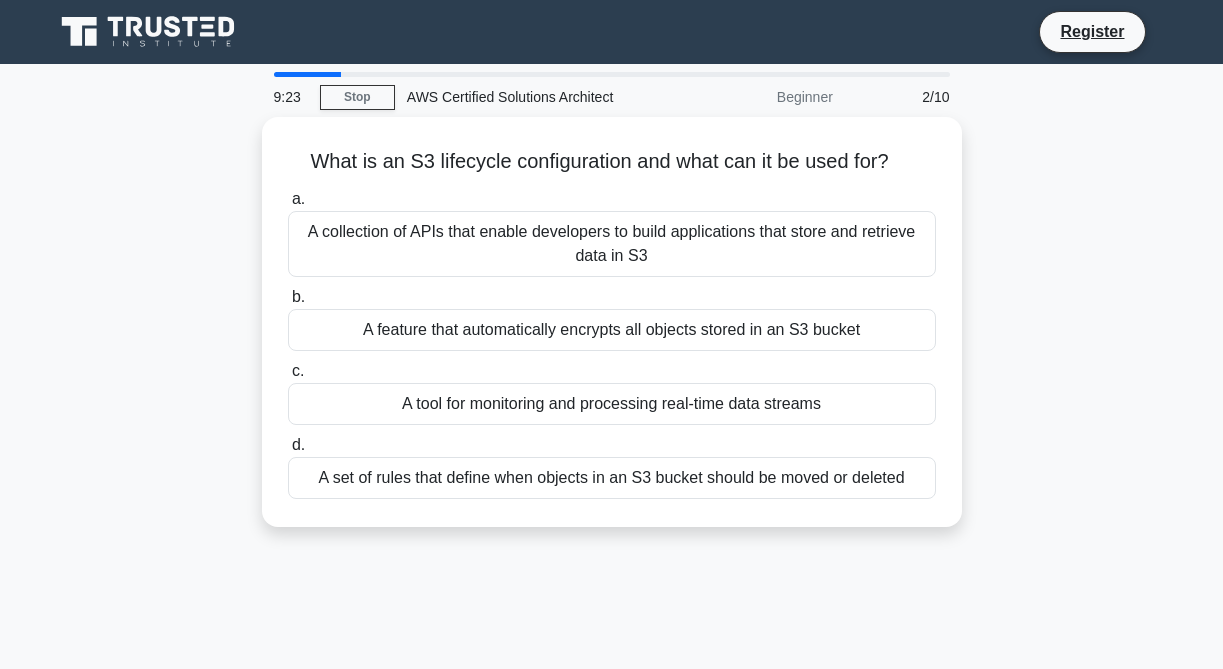drag, startPoint x: 652, startPoint y: 478, endPoint x: 682, endPoint y: 566, distance: 92.973114 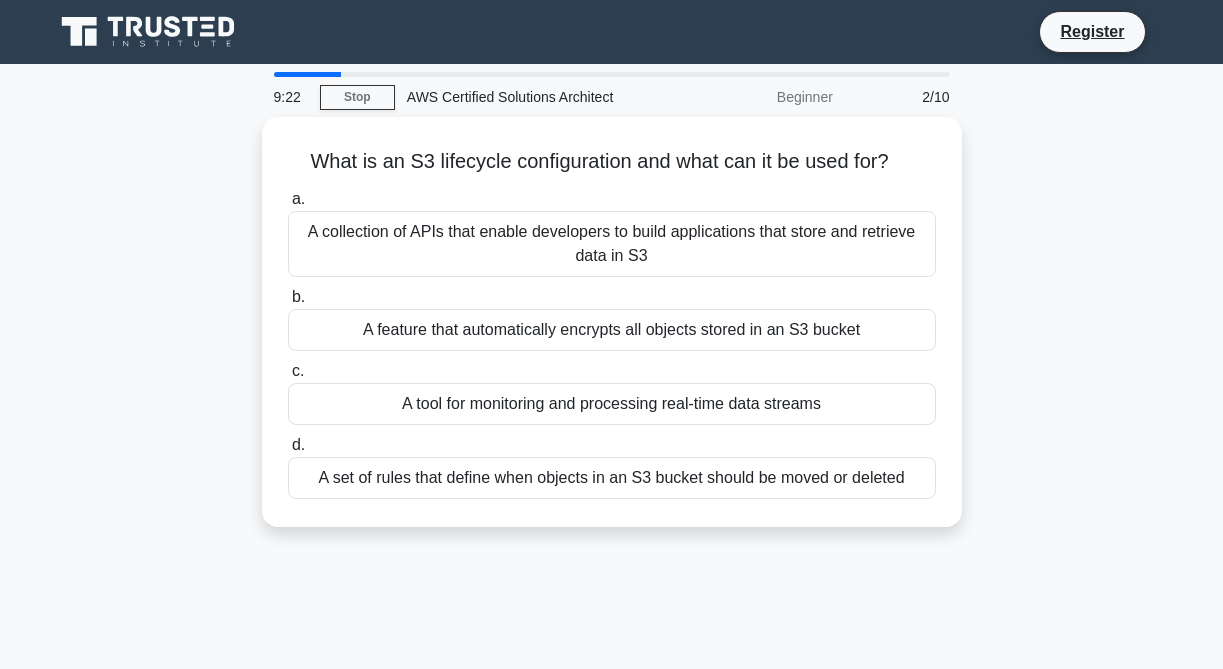 click on "9:22
Stop
AWS Certified Solutions Architect
Beginner
2/10
What is an S3 lifecycle configuration and what can it be used for?
.spinner_0XTQ{transform-origin:center;animation:spinner_y6GP .75s linear infinite}@keyframes spinner_y6GP{100%{transform:rotate(360deg)}}
a.
b. c. d." at bounding box center (612, 572) 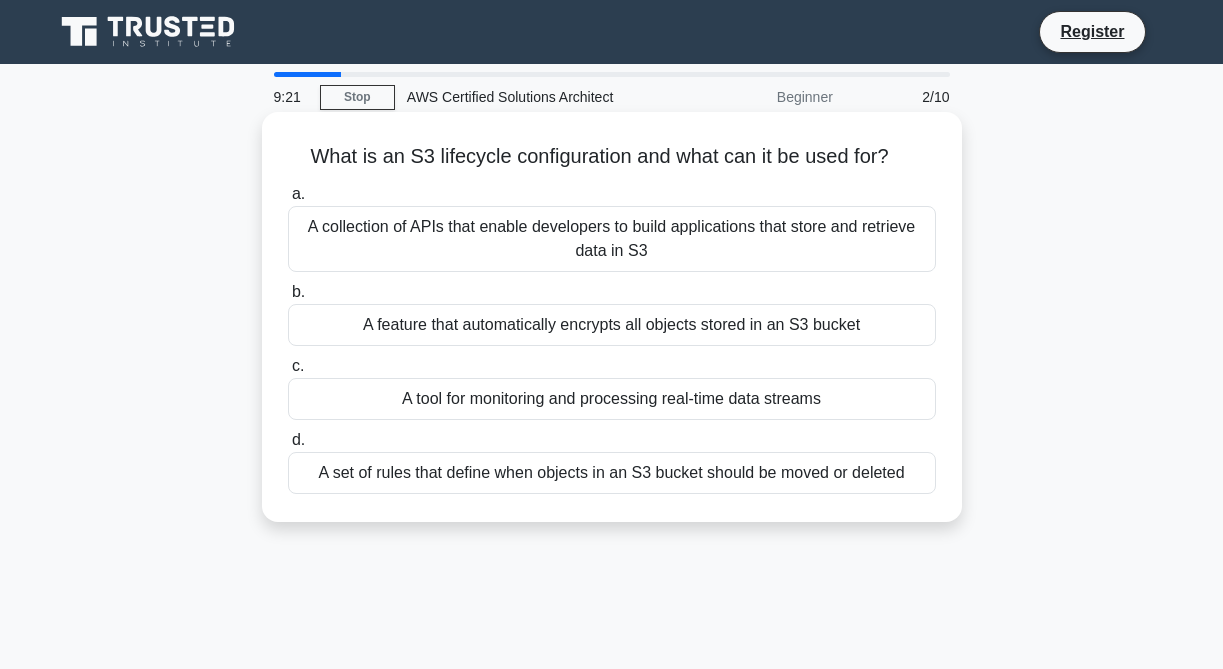 click on "A collection of APIs that enable developers to build applications that store and retrieve data in S3" at bounding box center [612, 239] 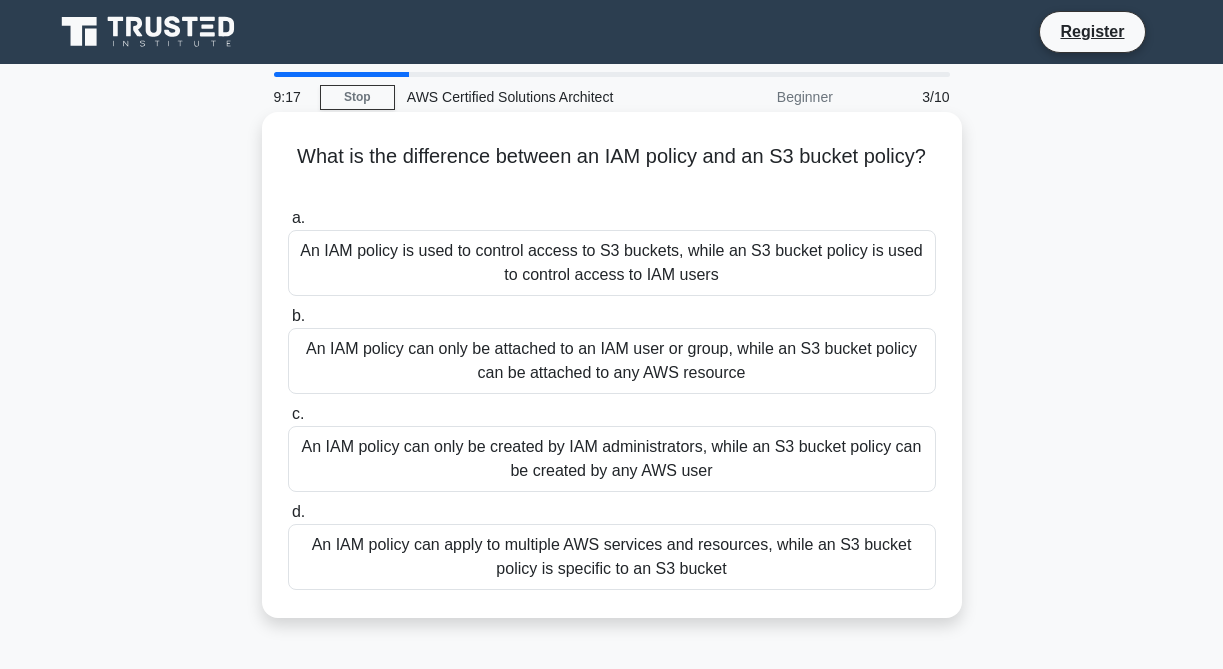 click on "An IAM policy can only be attached to an IAM user or group, while an S3 bucket policy can be attached to any AWS resource" at bounding box center [612, 361] 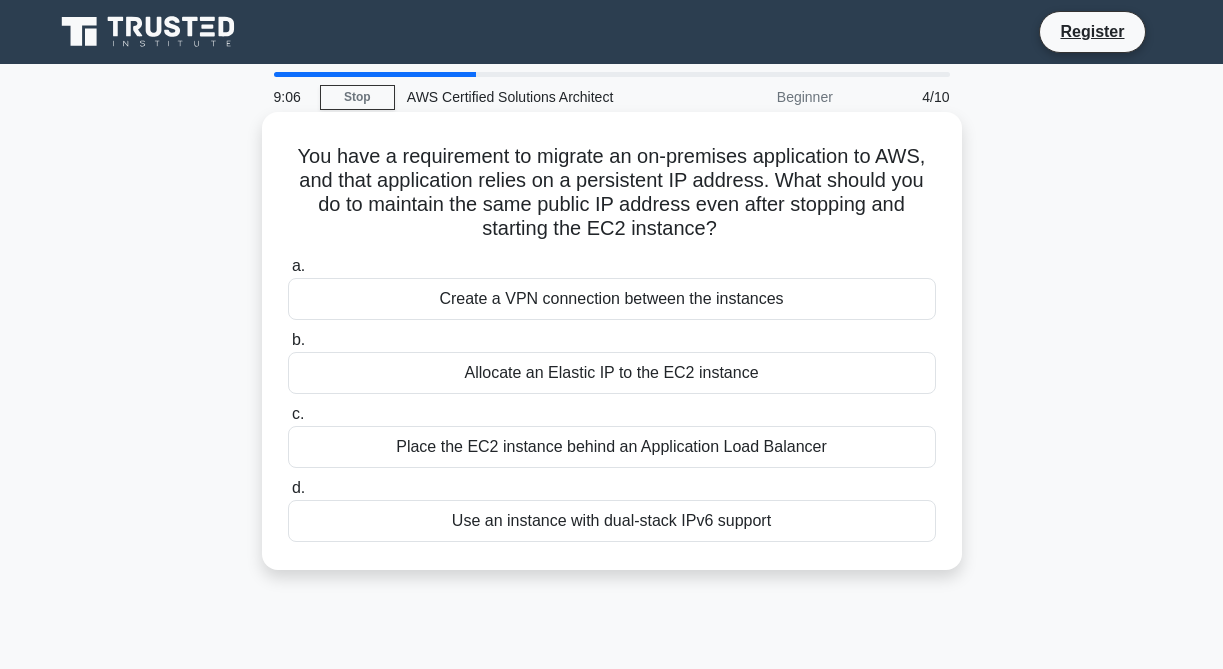 click on "You have a requirement to migrate an on-premises application to AWS, and that application relies on a persistent IP address. What should you do to maintain the same public IP address even after stopping and starting the EC2 instance?
.spinner_0XTQ{transform-origin:center;animation:spinner_y6GP .75s linear infinite}@keyframes spinner_y6GP{100%{transform:rotate(360deg)}}" at bounding box center (612, 193) 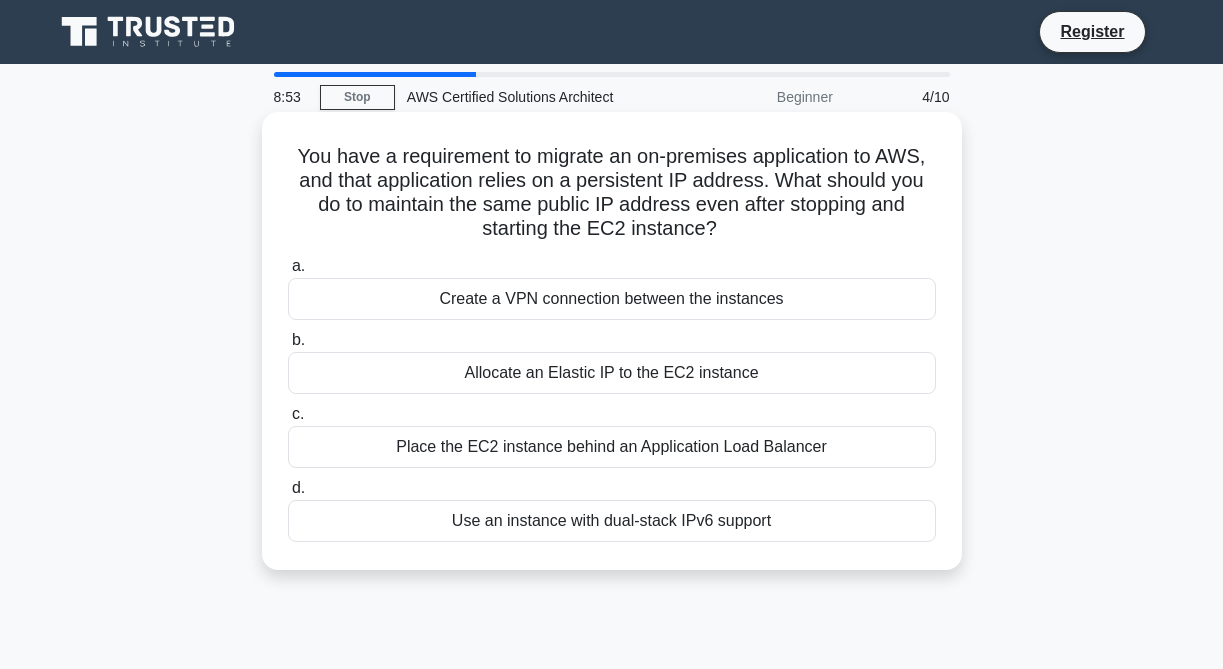 click on "Allocate an Elastic IP to the EC2 instance" at bounding box center (612, 373) 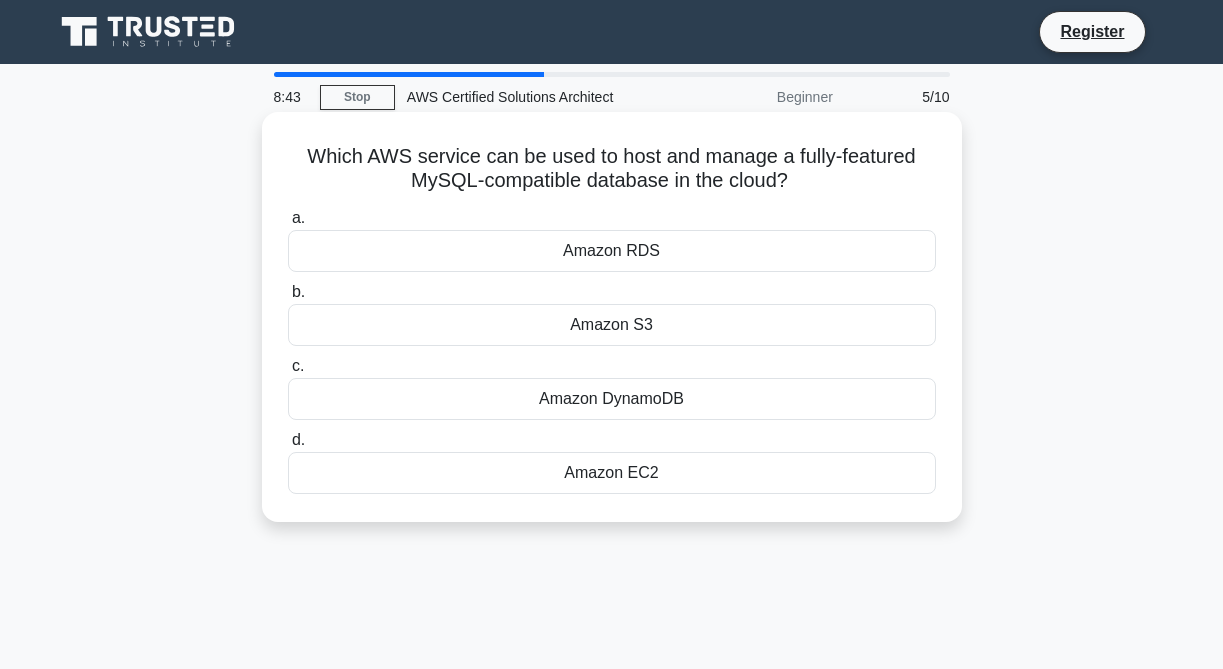 click on "Amazon DynamoDB" at bounding box center [612, 399] 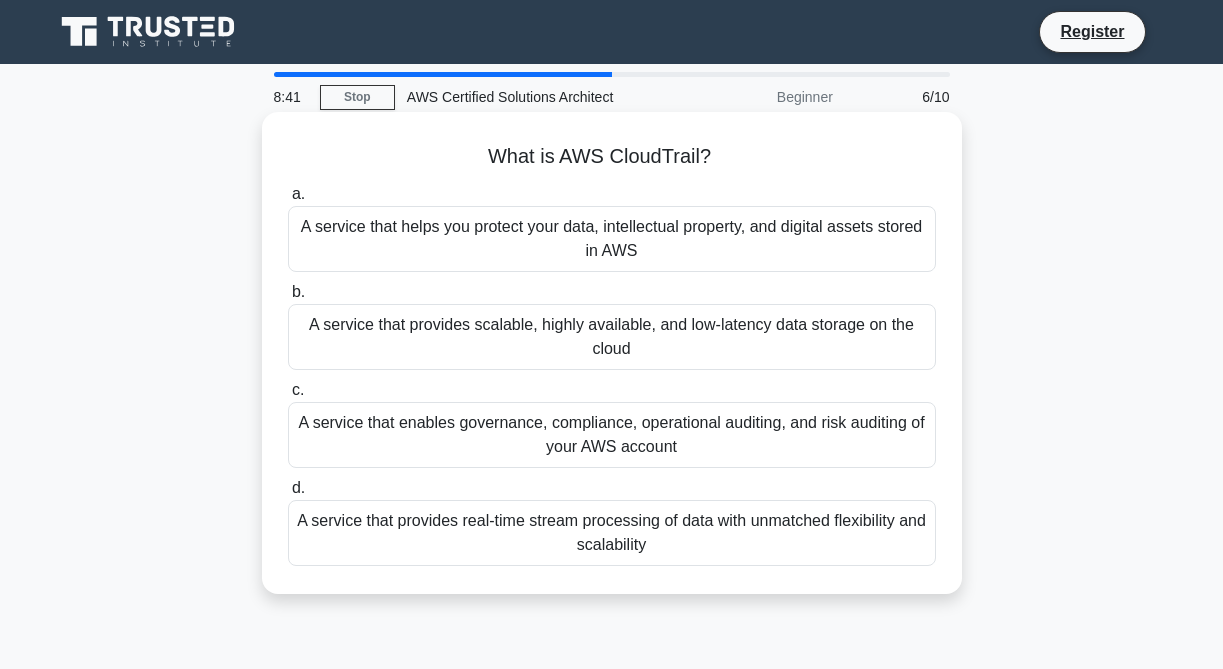 click on "A service that provides scalable, highly available, and low-latency data storage on the cloud" at bounding box center [612, 337] 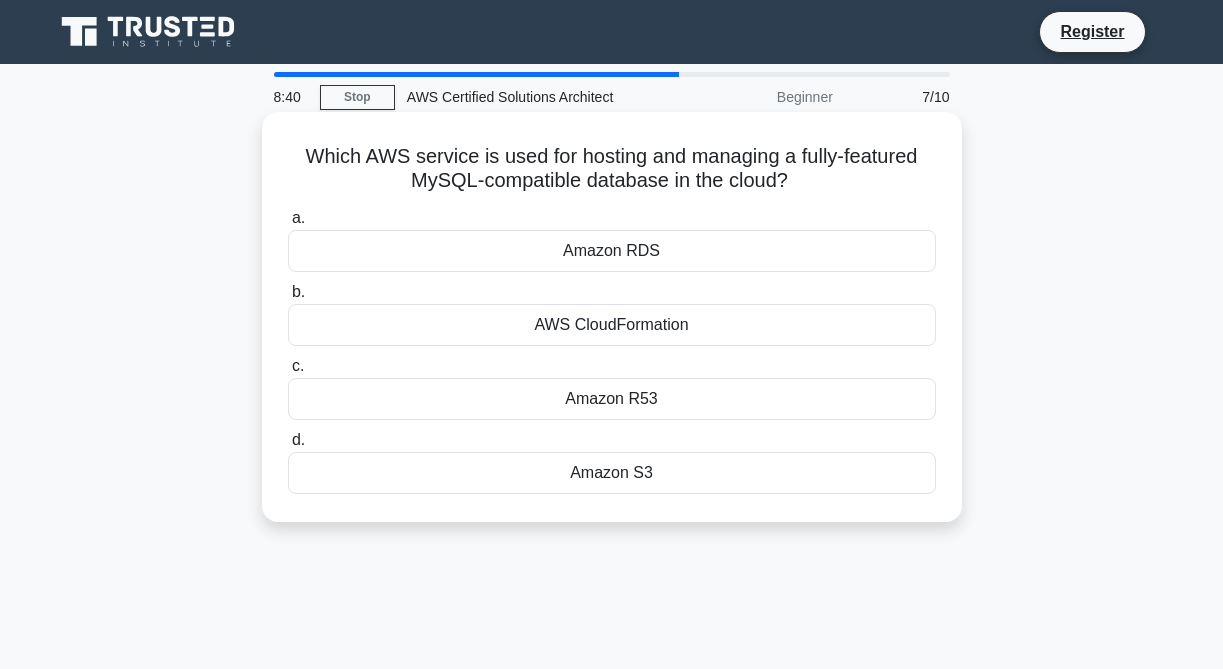 click on "Amazon R53" at bounding box center (612, 399) 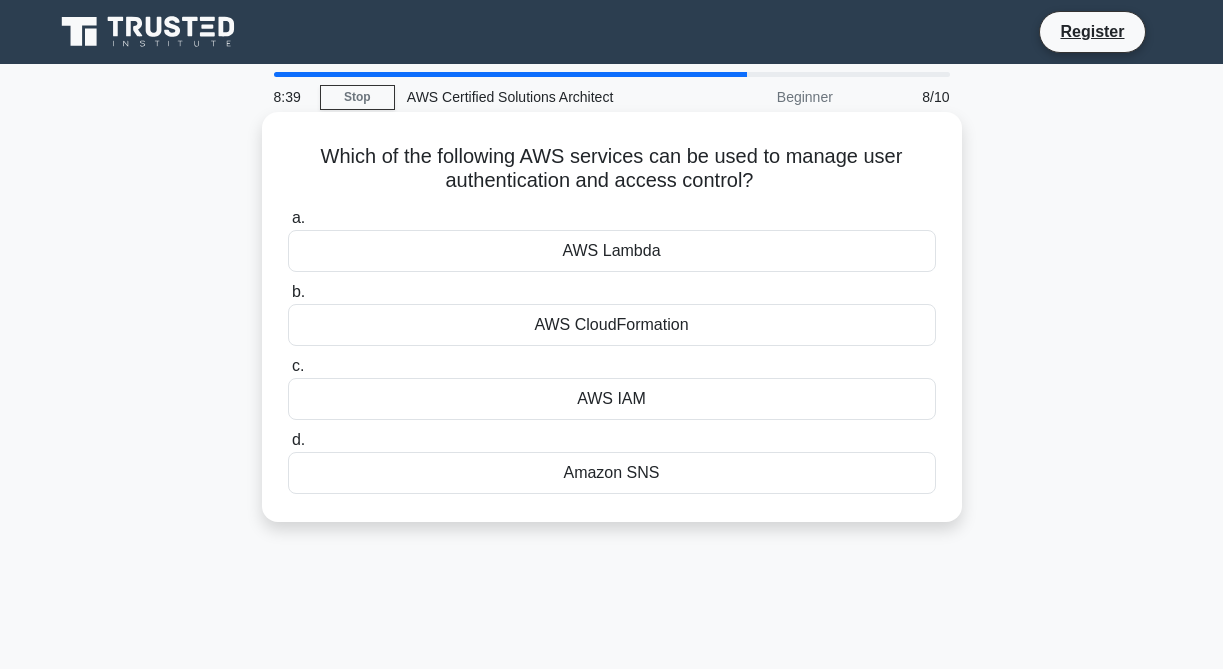 click on "AWS CloudFormation" at bounding box center (612, 325) 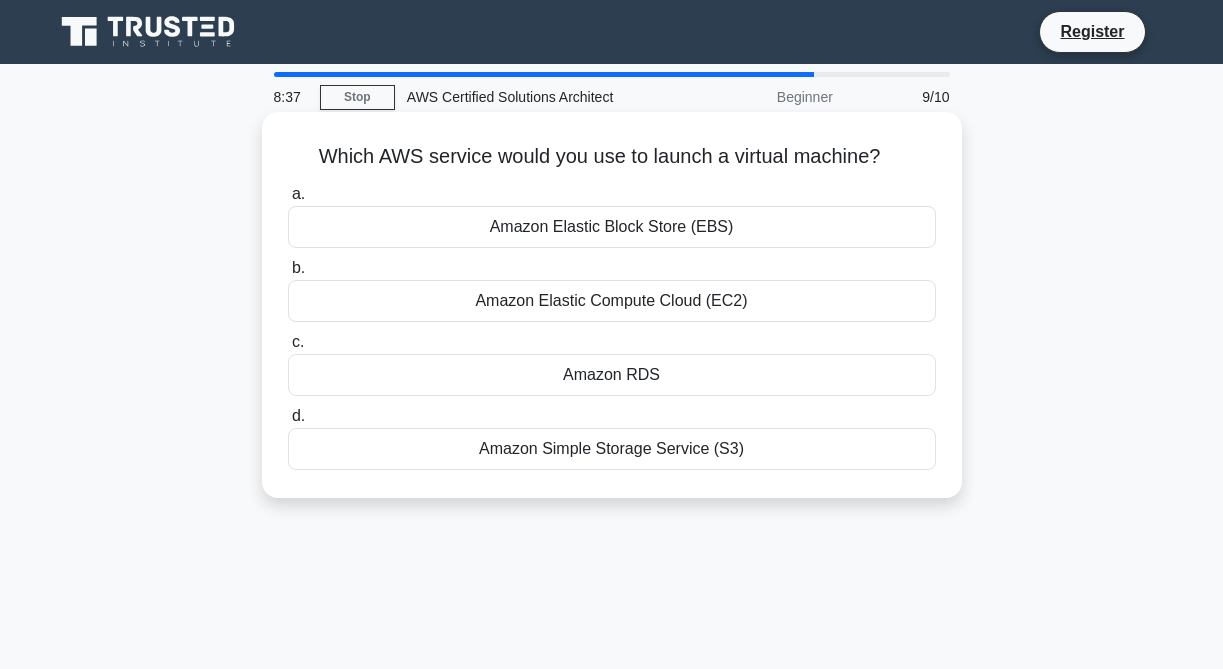 click on "Amazon Elastic Block Store (EBS)" at bounding box center (612, 227) 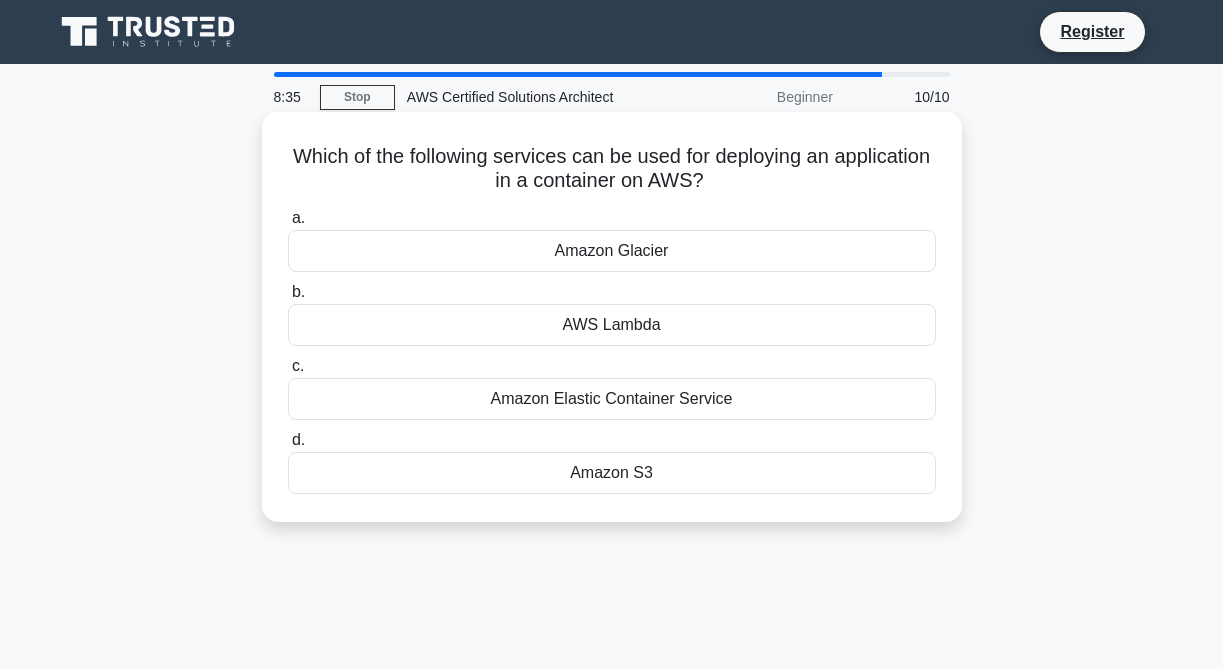 click on "Amazon Elastic Container Service" at bounding box center [612, 399] 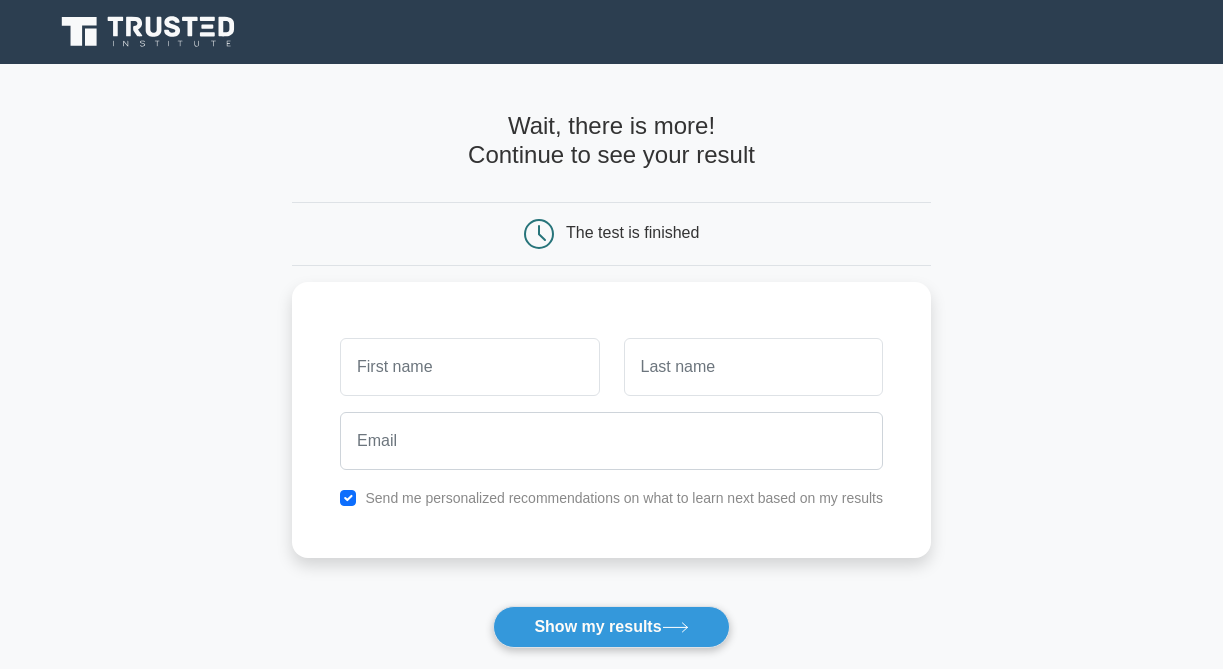 scroll, scrollTop: 0, scrollLeft: 0, axis: both 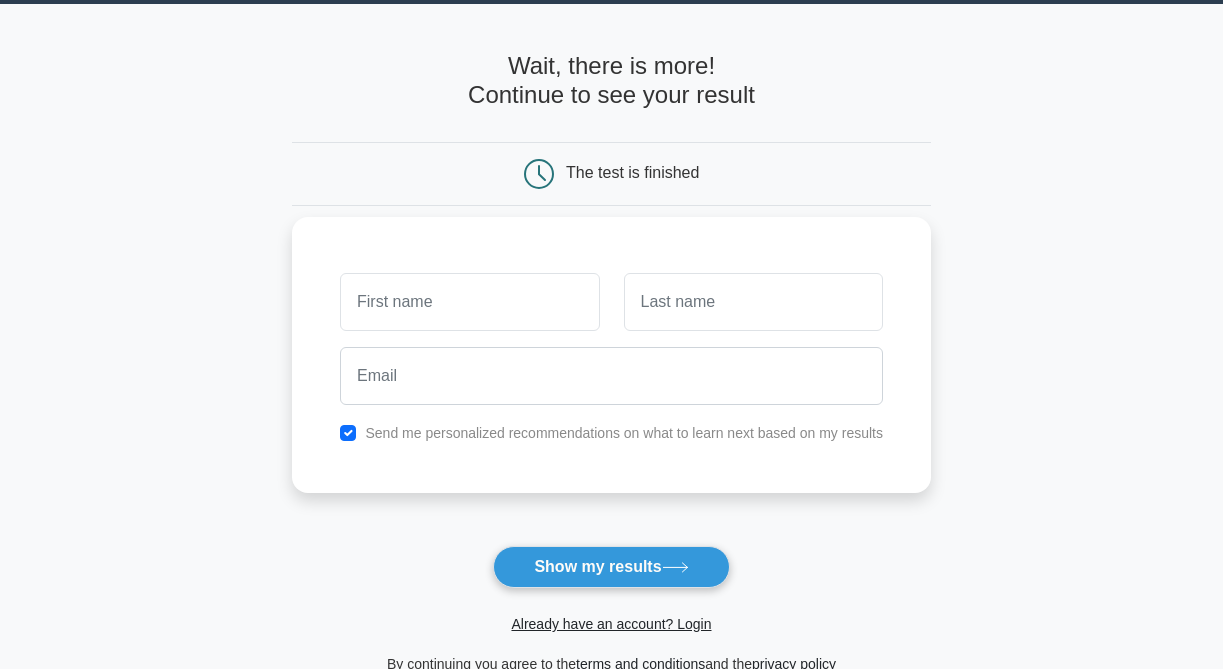 click at bounding box center (469, 302) 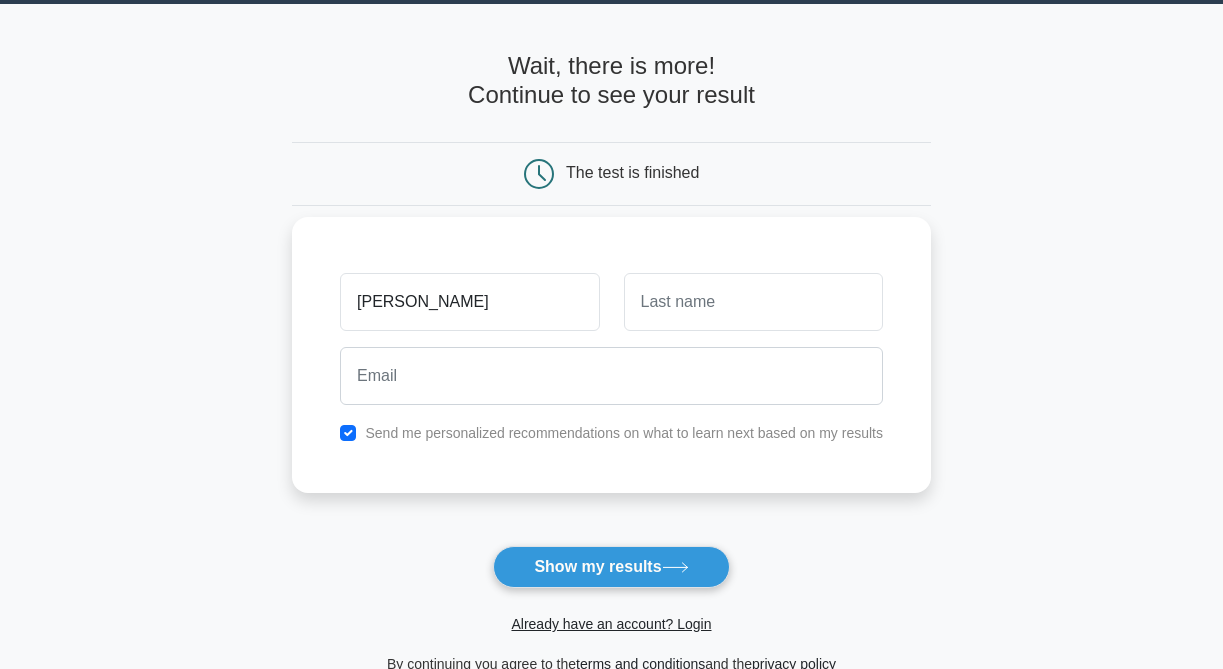 type on "[PERSON_NAME]" 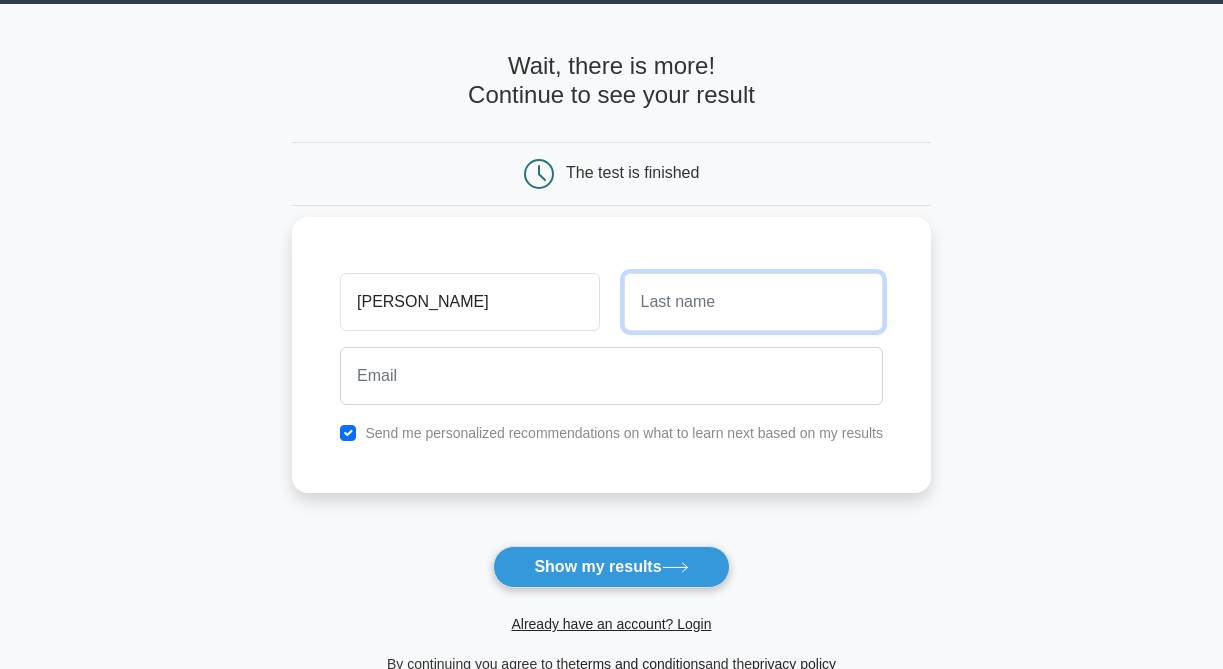 click at bounding box center [753, 302] 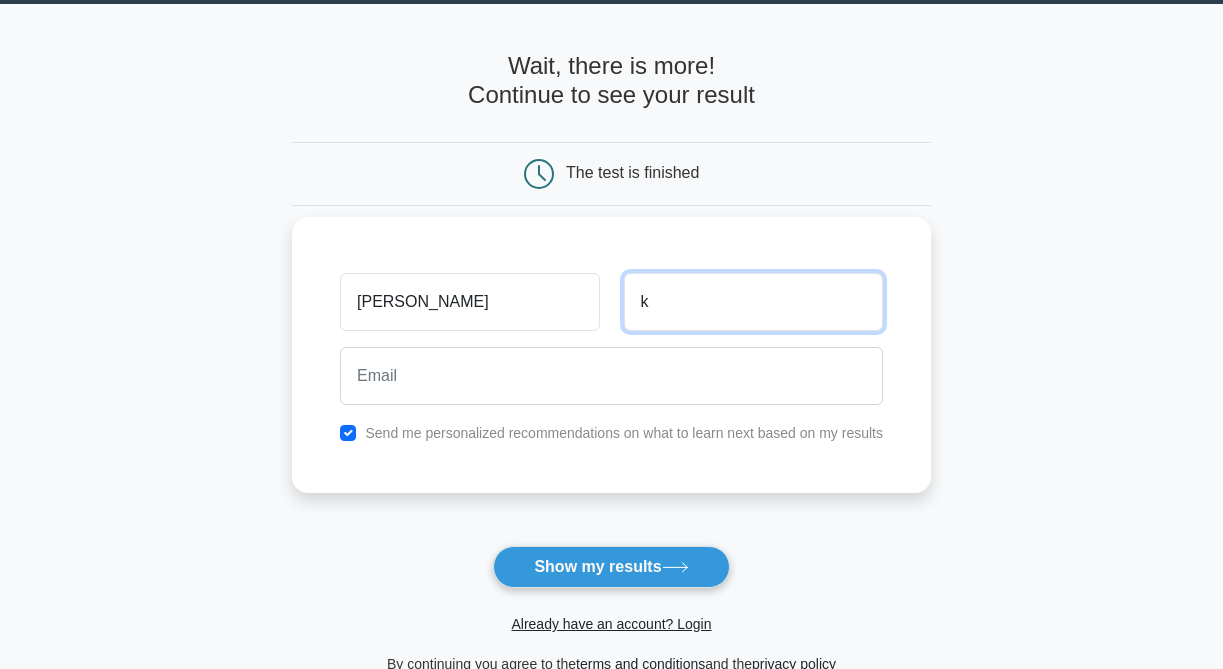 type on "k" 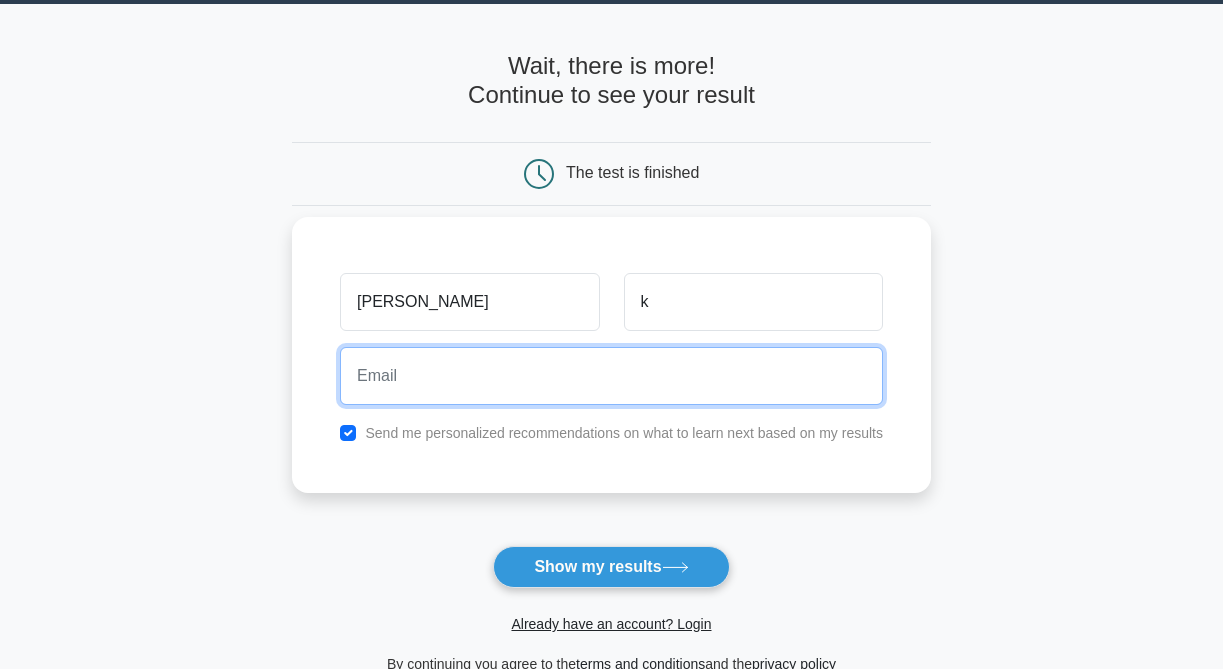 click at bounding box center (611, 376) 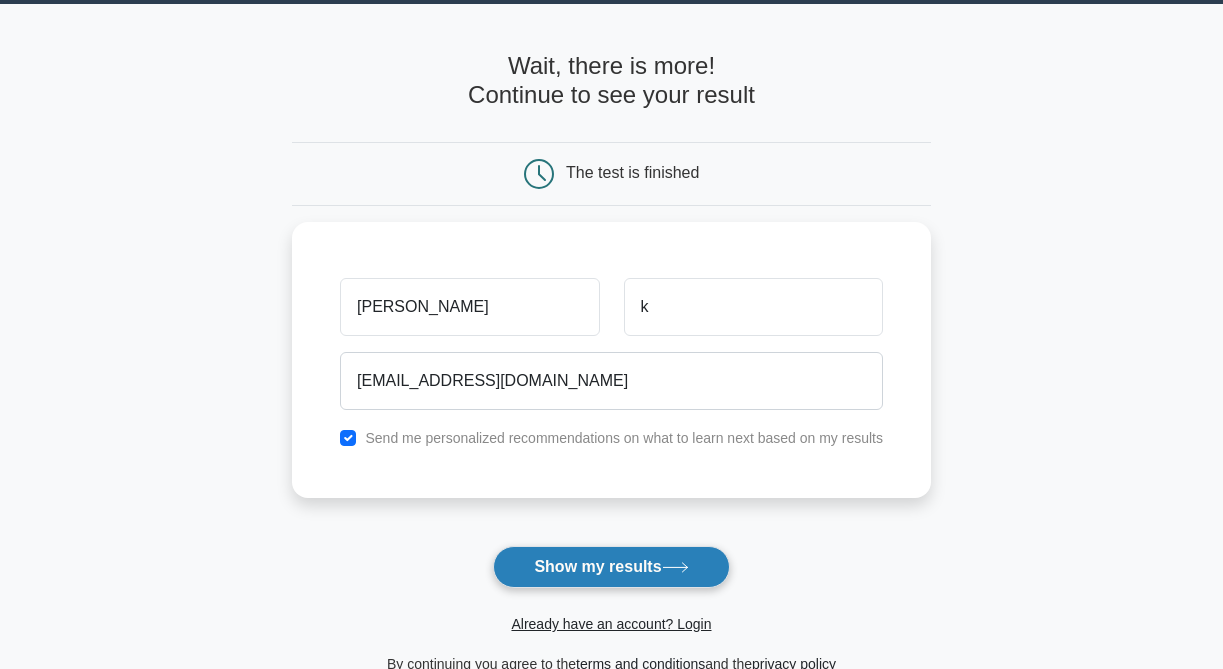 click on "Show my results" at bounding box center (611, 567) 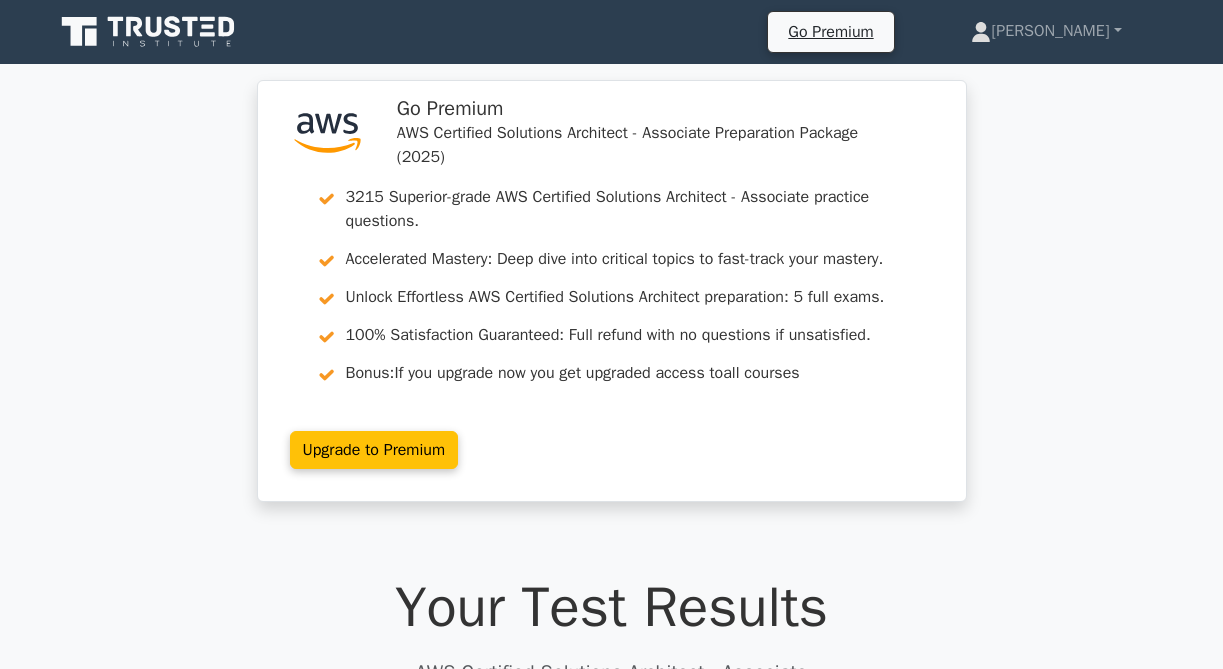 scroll, scrollTop: 0, scrollLeft: 0, axis: both 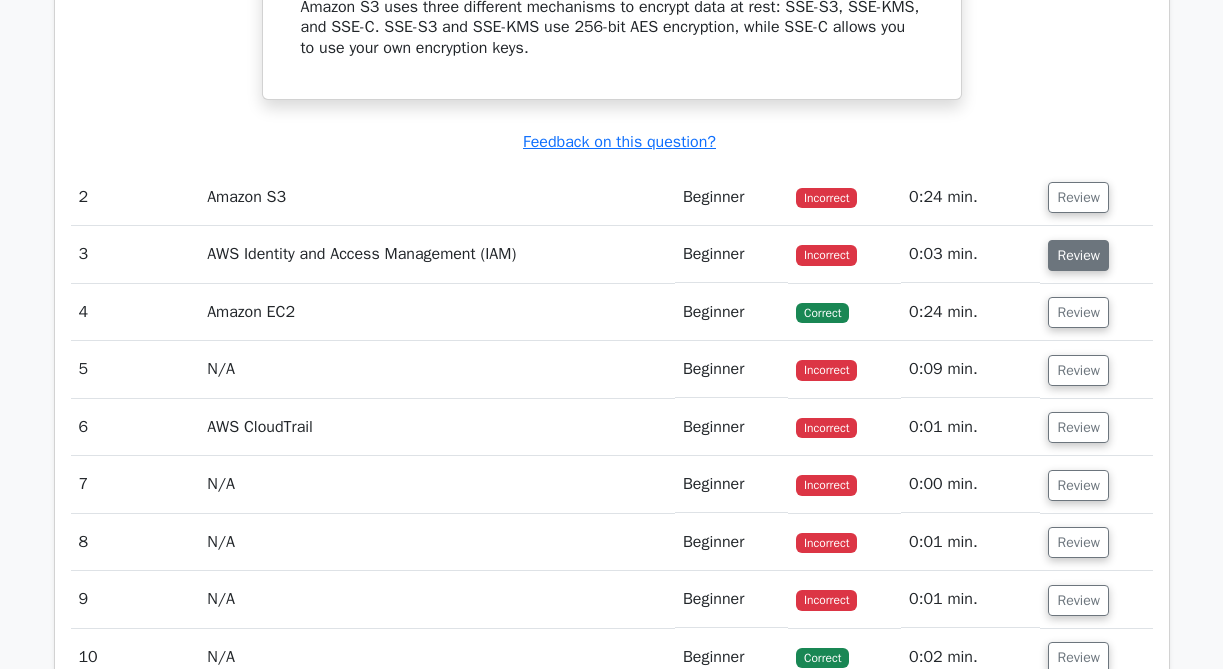 click on "Review" at bounding box center [1078, 255] 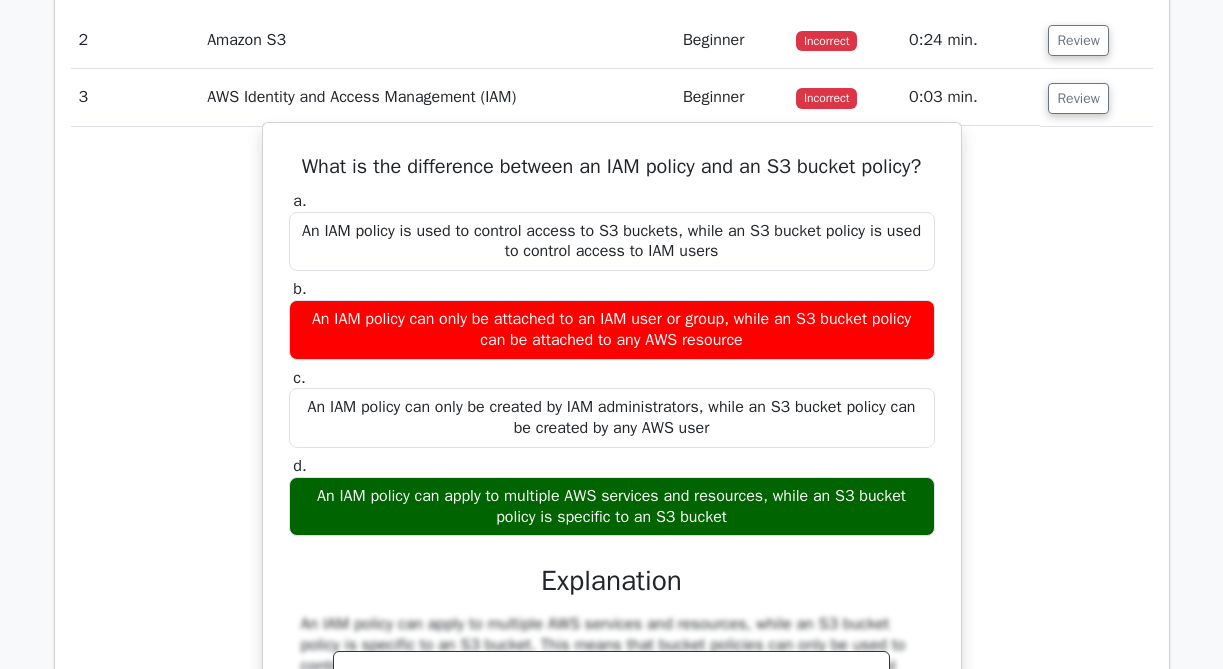 scroll, scrollTop: 2094, scrollLeft: 0, axis: vertical 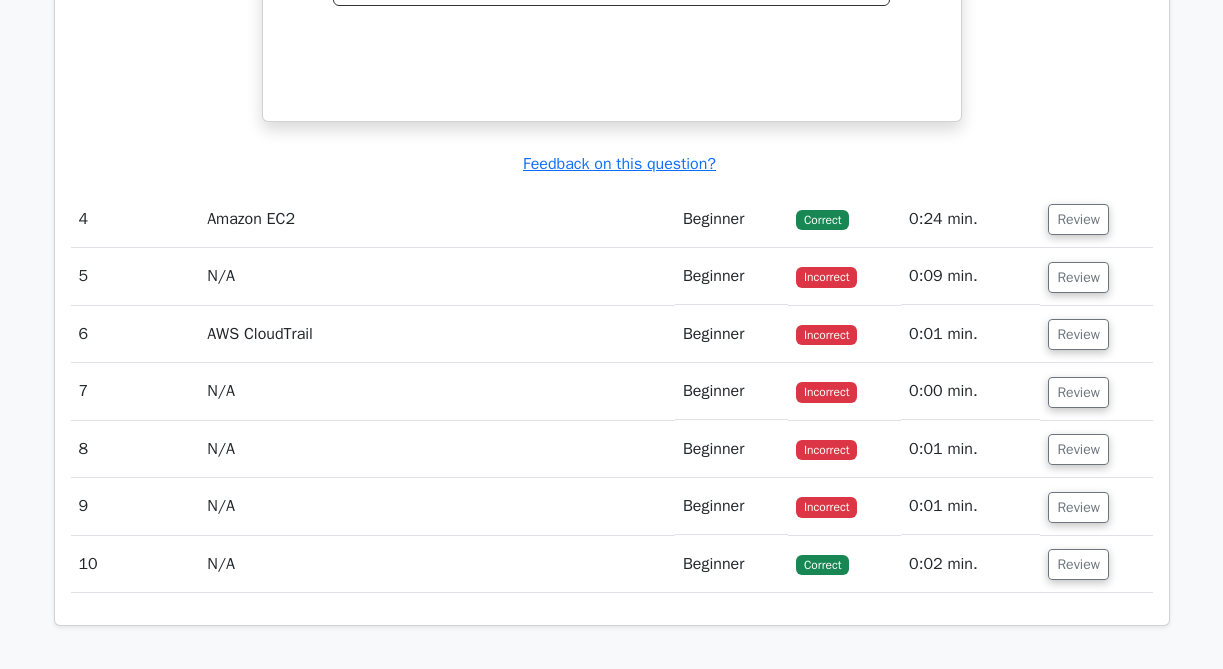 click on "Amazon EC2" at bounding box center [437, 219] 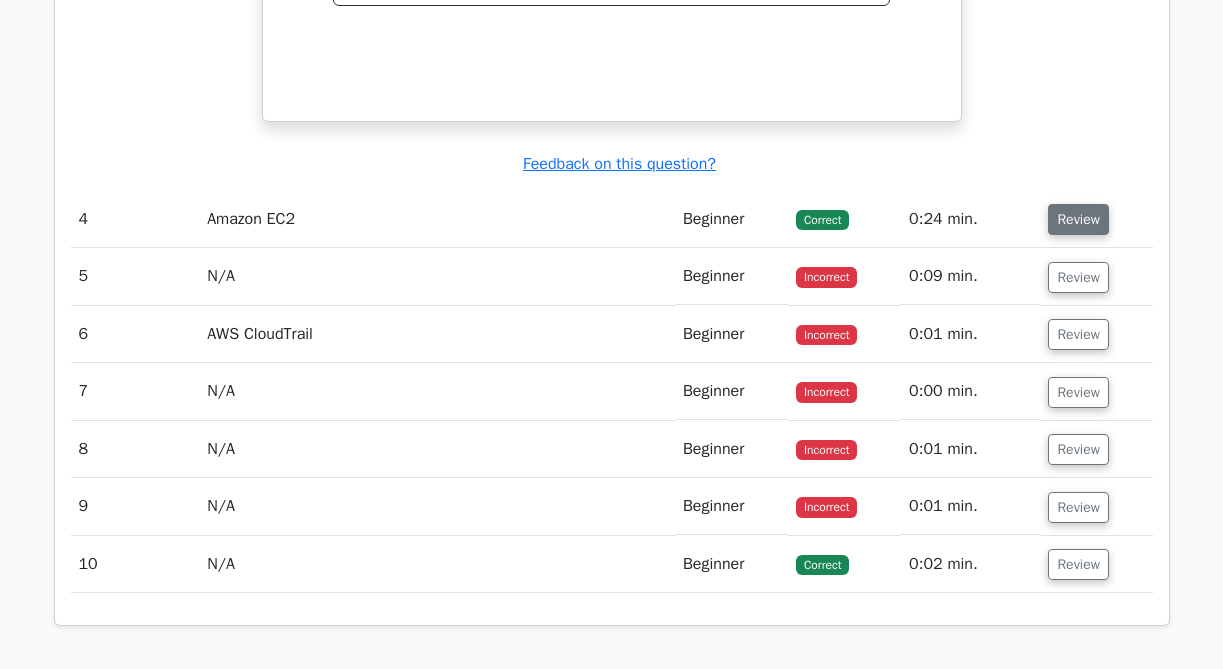 click on "Review" at bounding box center [1078, 219] 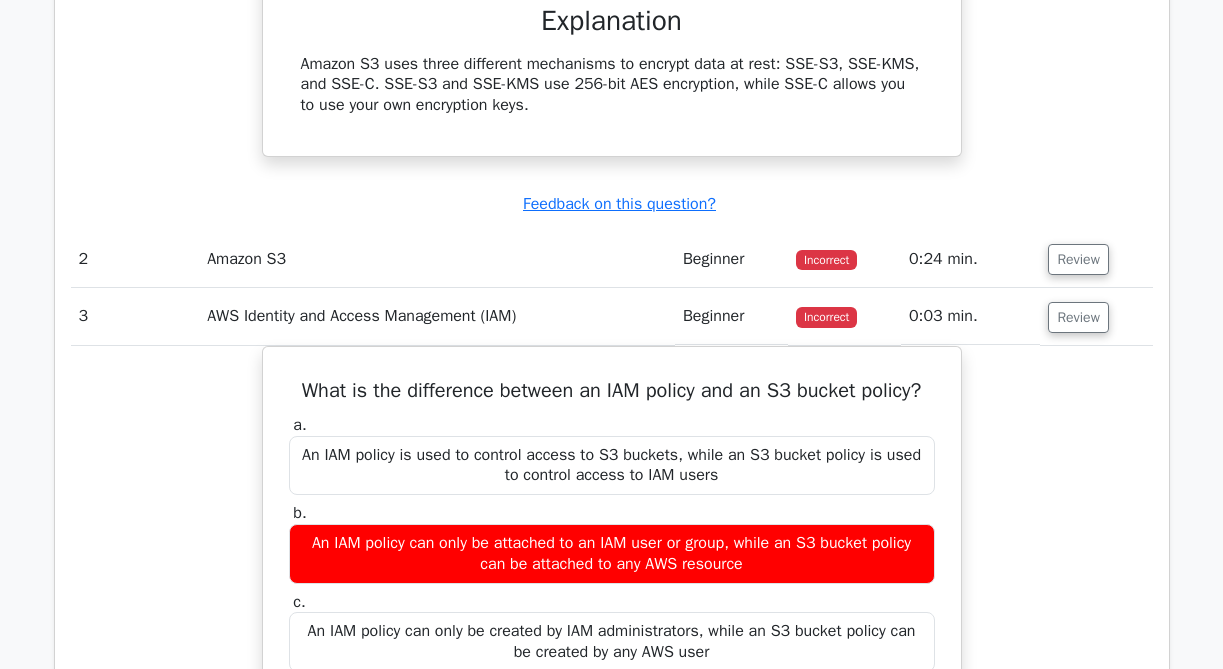 scroll, scrollTop: 1573, scrollLeft: 0, axis: vertical 